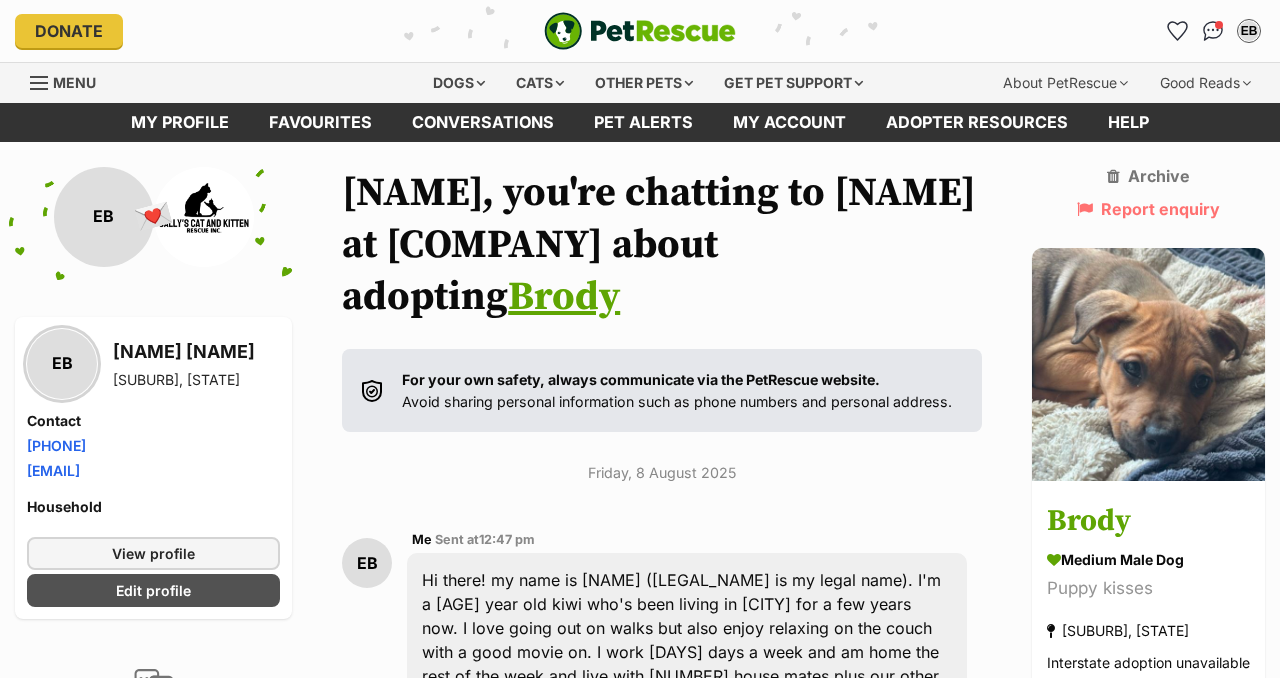 scroll, scrollTop: 359, scrollLeft: 0, axis: vertical 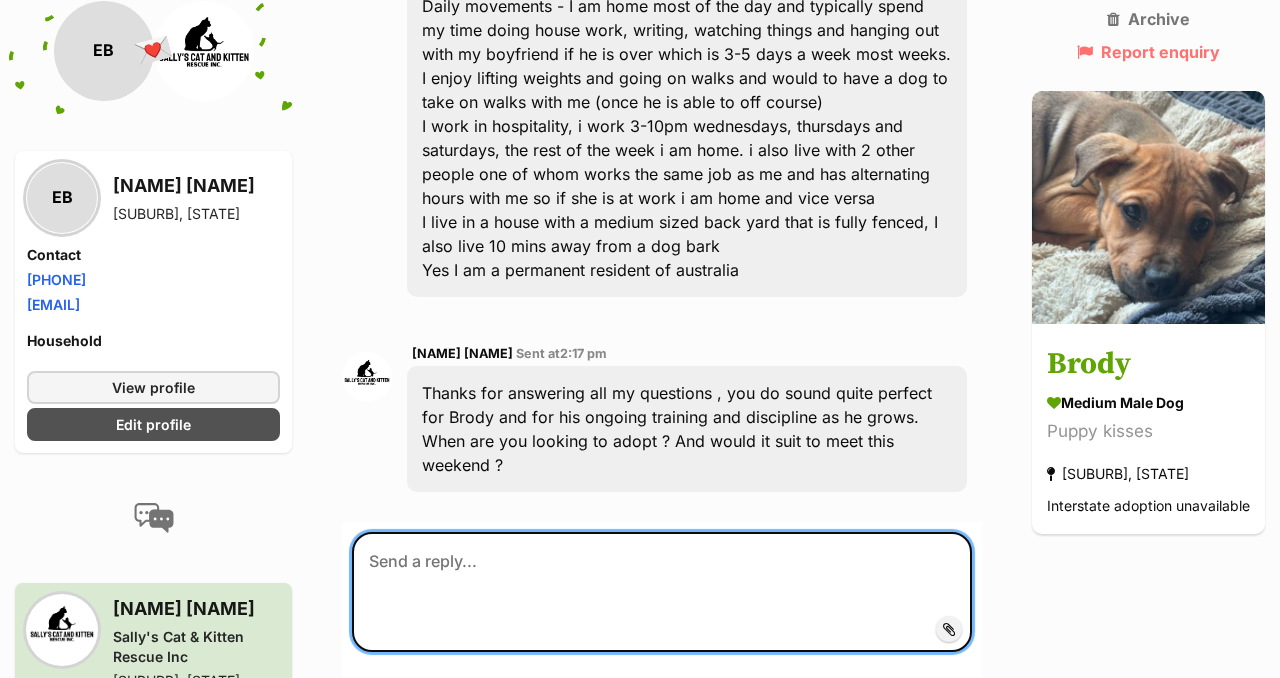 click at bounding box center [662, 592] 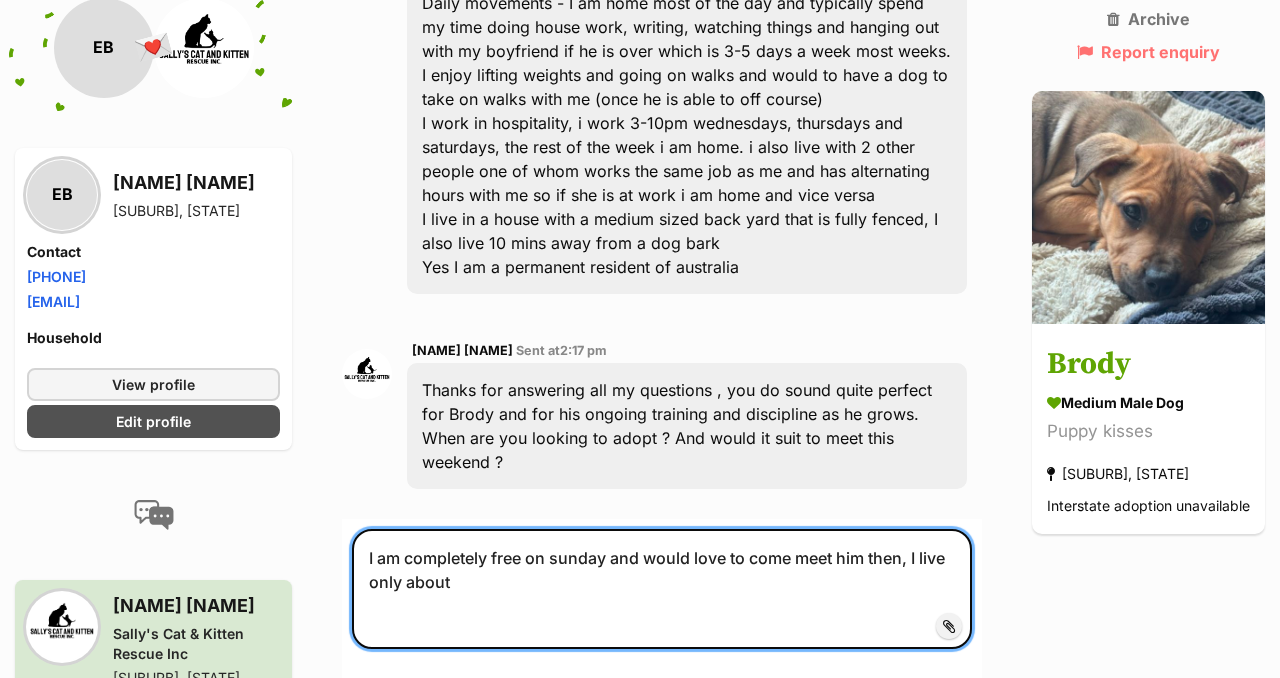 scroll, scrollTop: 1535, scrollLeft: 0, axis: vertical 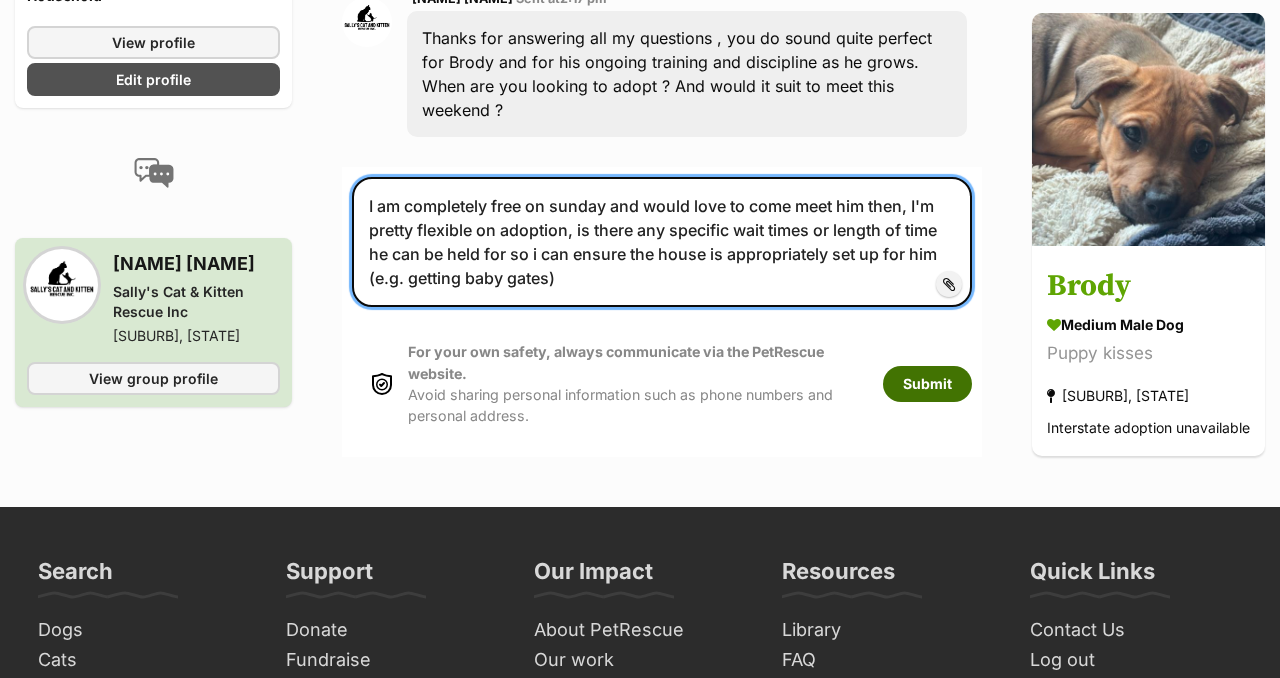type on "I am completely free on sunday and would love to come meet him then, I'm pretty flexible on adoption, is there any specific wait times or length of time he can be held for so i can ensure the house is appropriately set up for him (e.g. getting baby gates)" 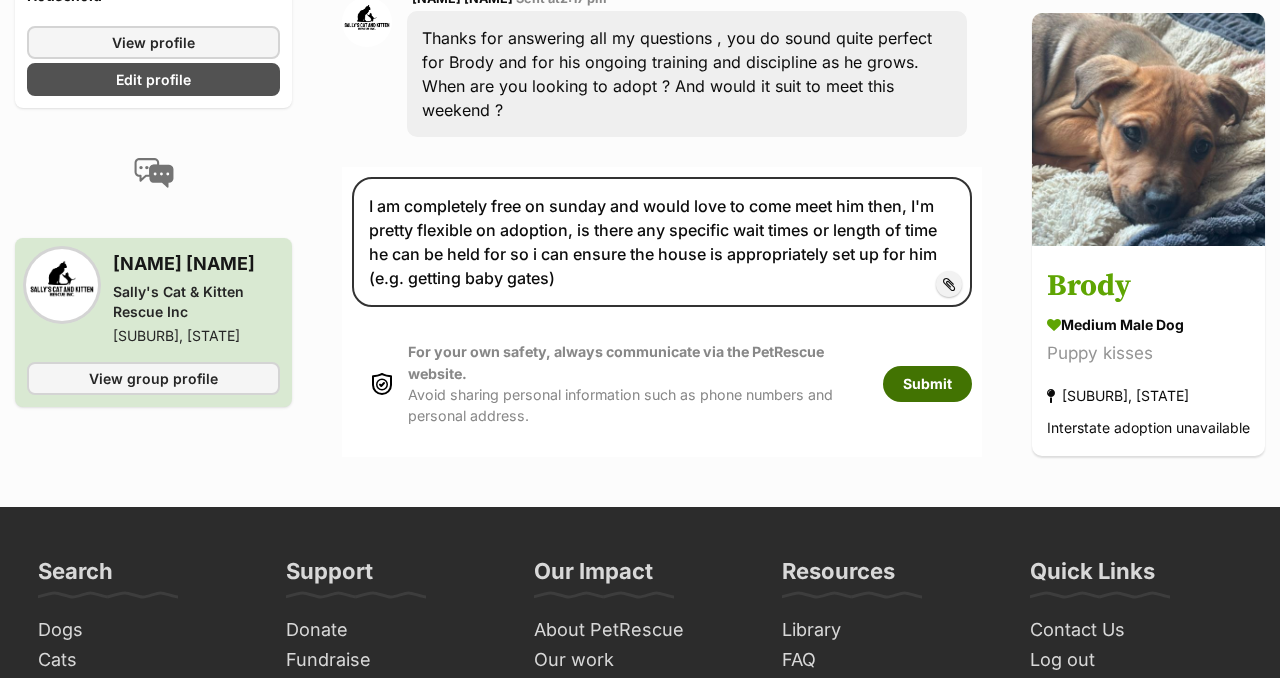 click on "Submit" at bounding box center (927, 384) 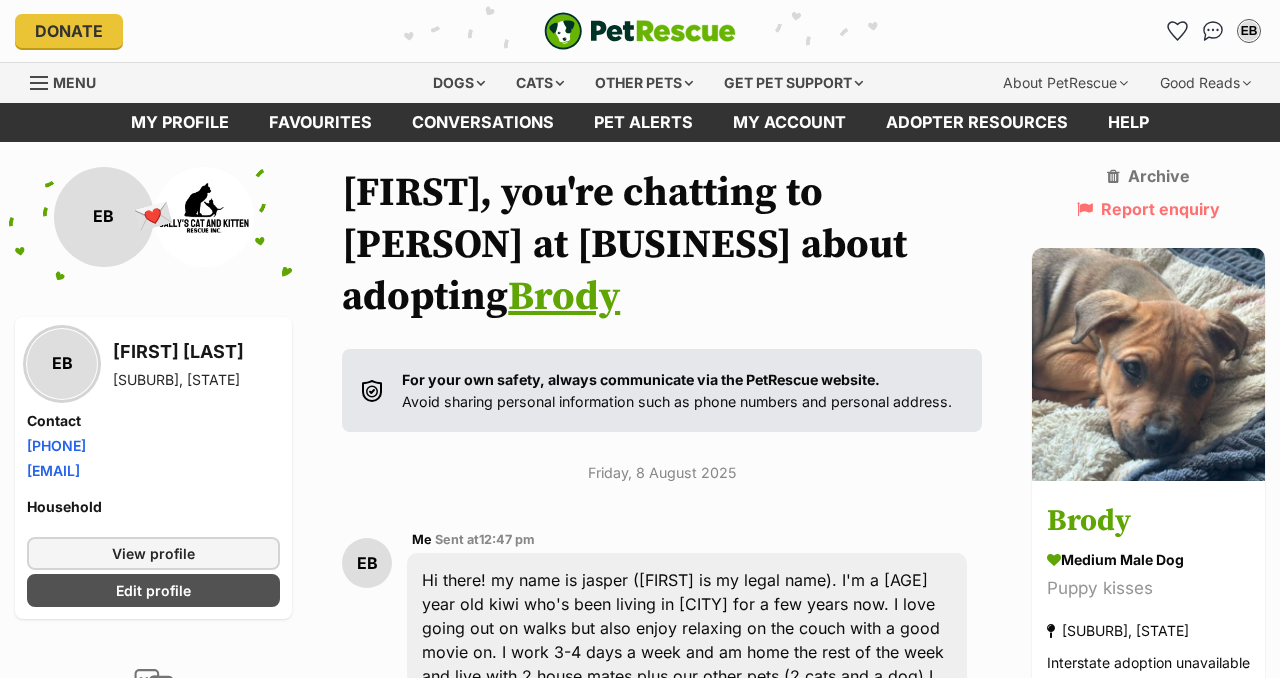 scroll, scrollTop: 1839, scrollLeft: 0, axis: vertical 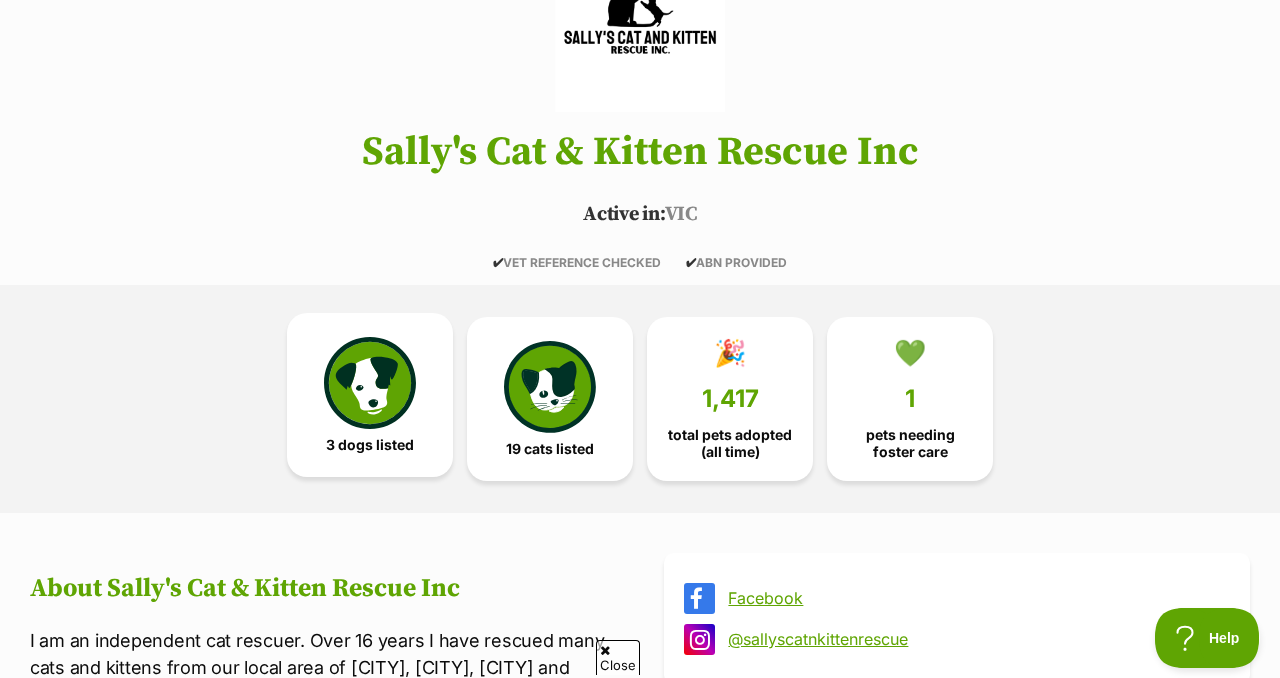 click at bounding box center (370, 383) 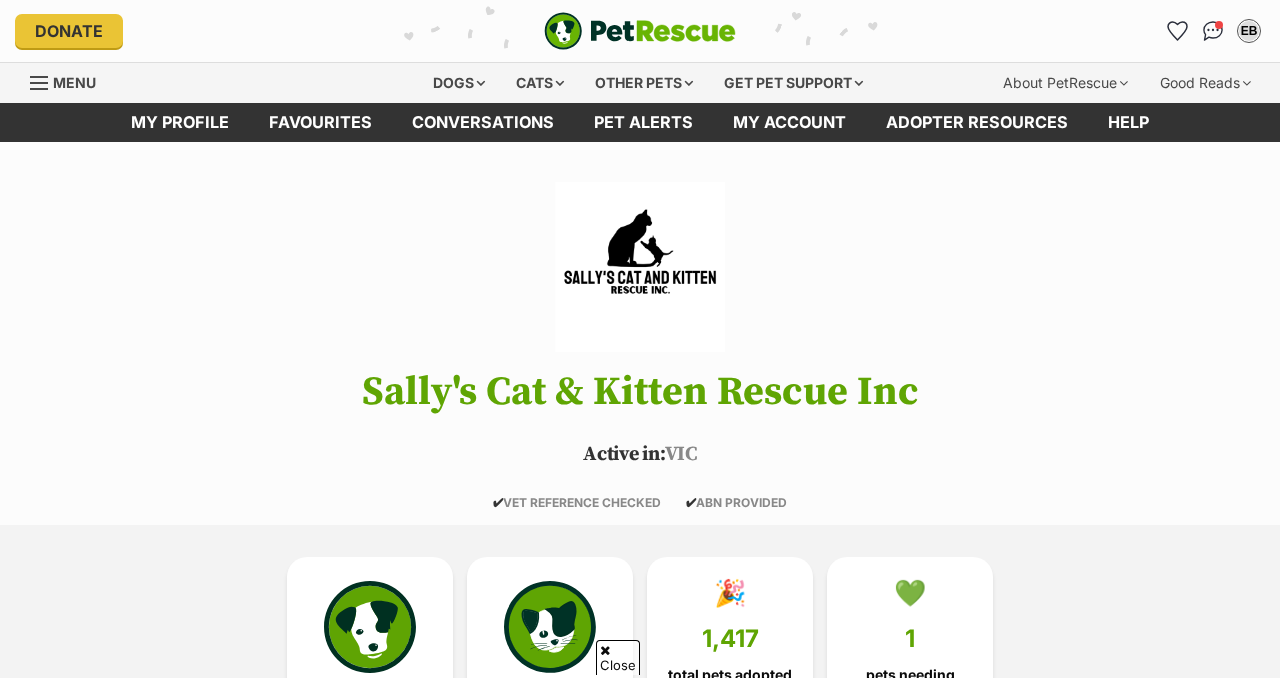 scroll, scrollTop: 1311, scrollLeft: 0, axis: vertical 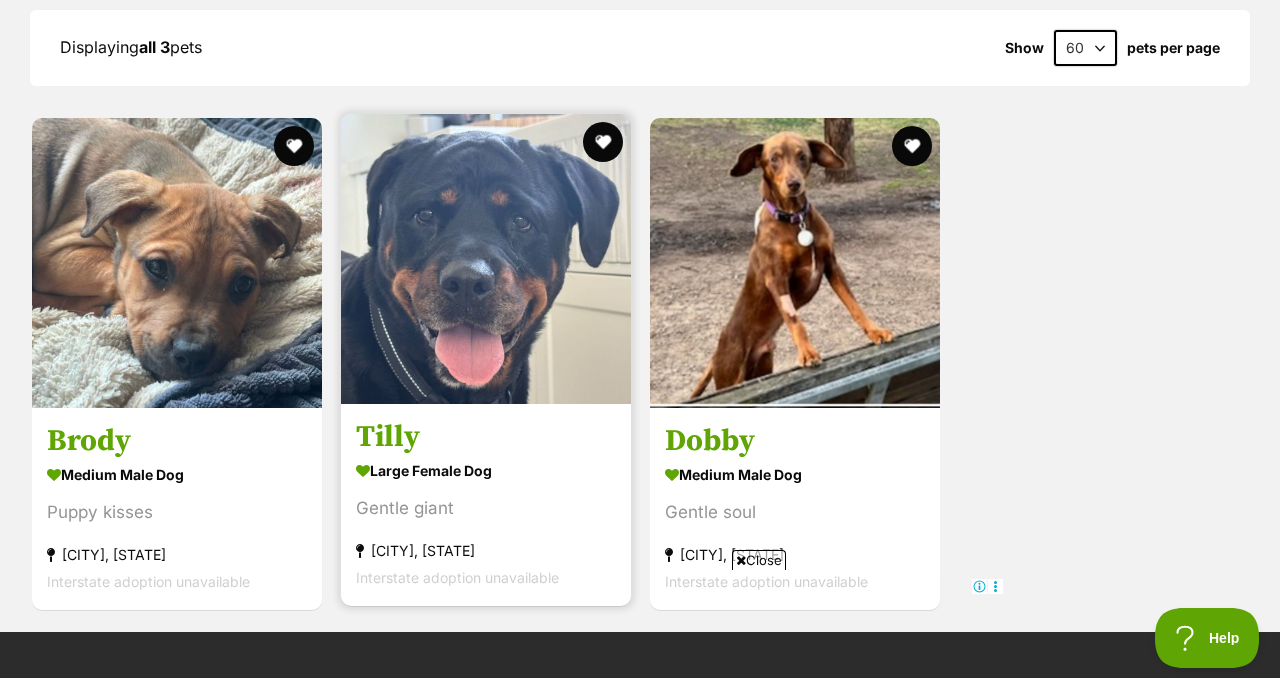 click at bounding box center [486, 259] 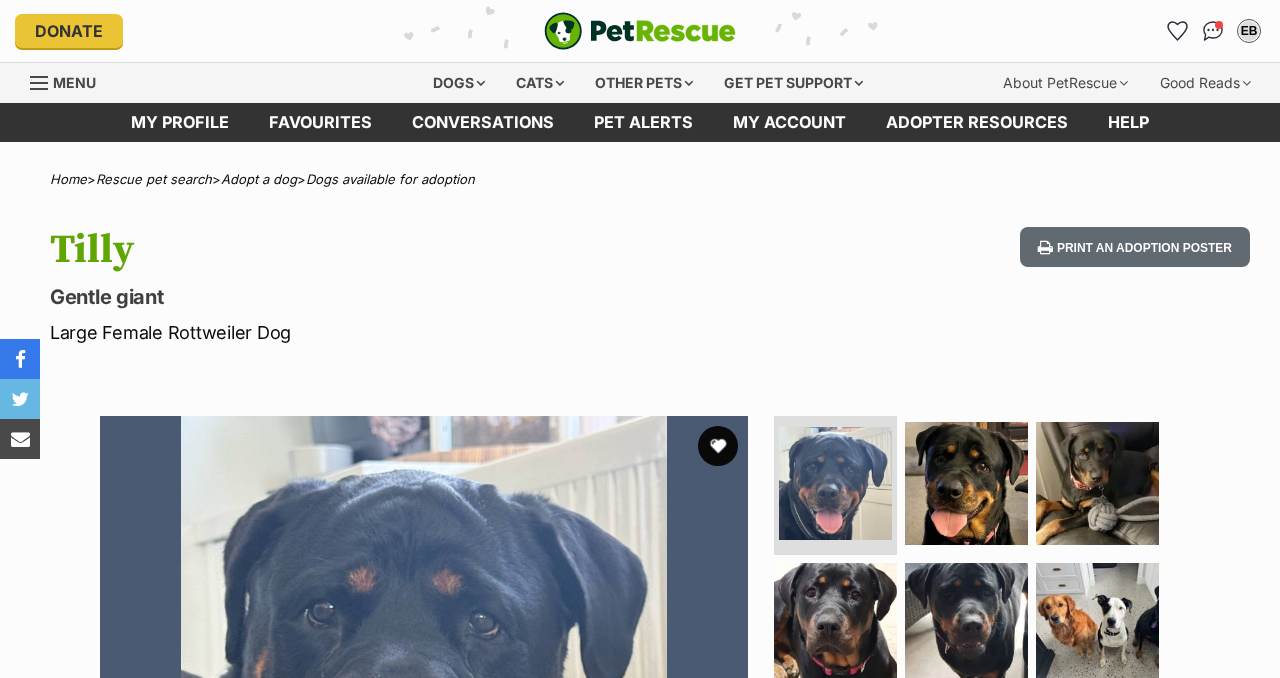 scroll, scrollTop: 0, scrollLeft: 0, axis: both 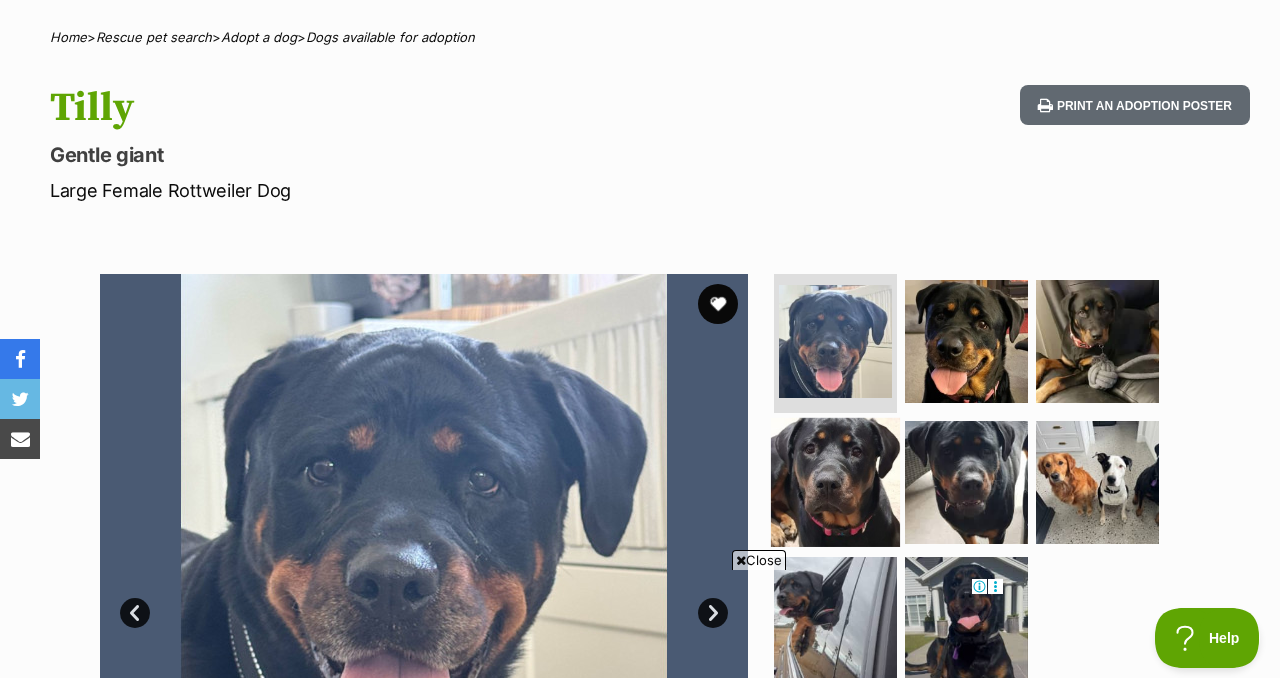 click at bounding box center [835, 482] 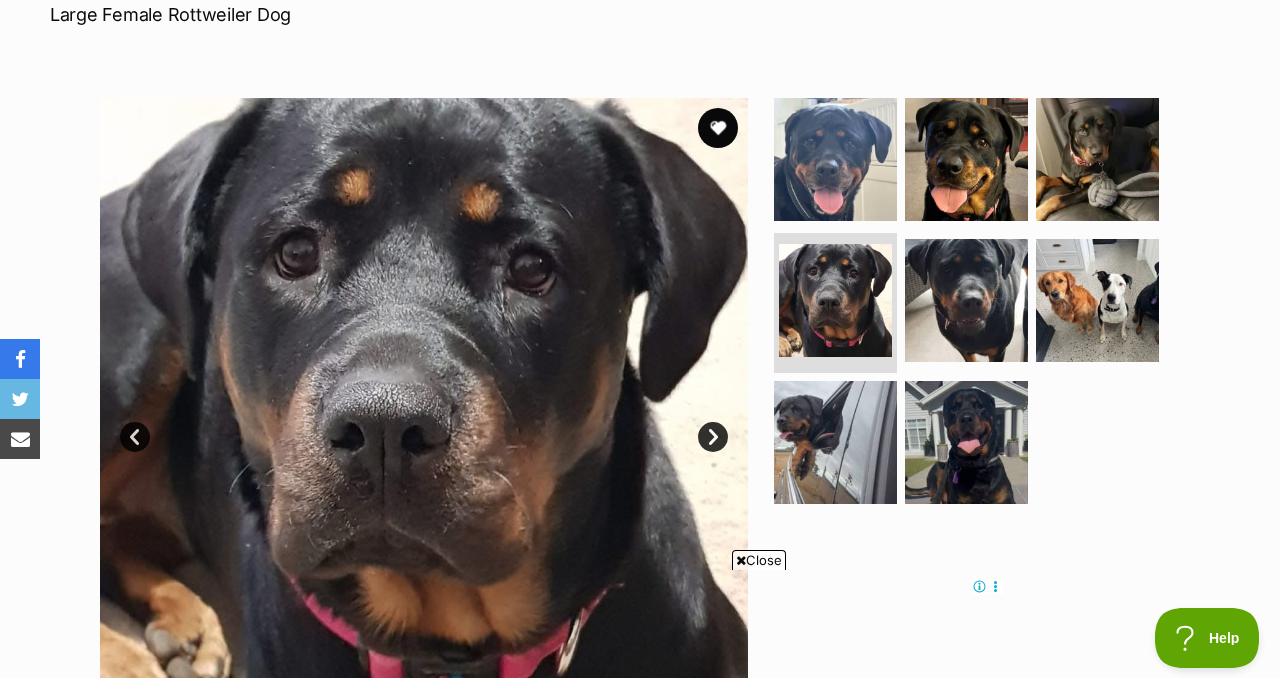 scroll, scrollTop: 334, scrollLeft: 0, axis: vertical 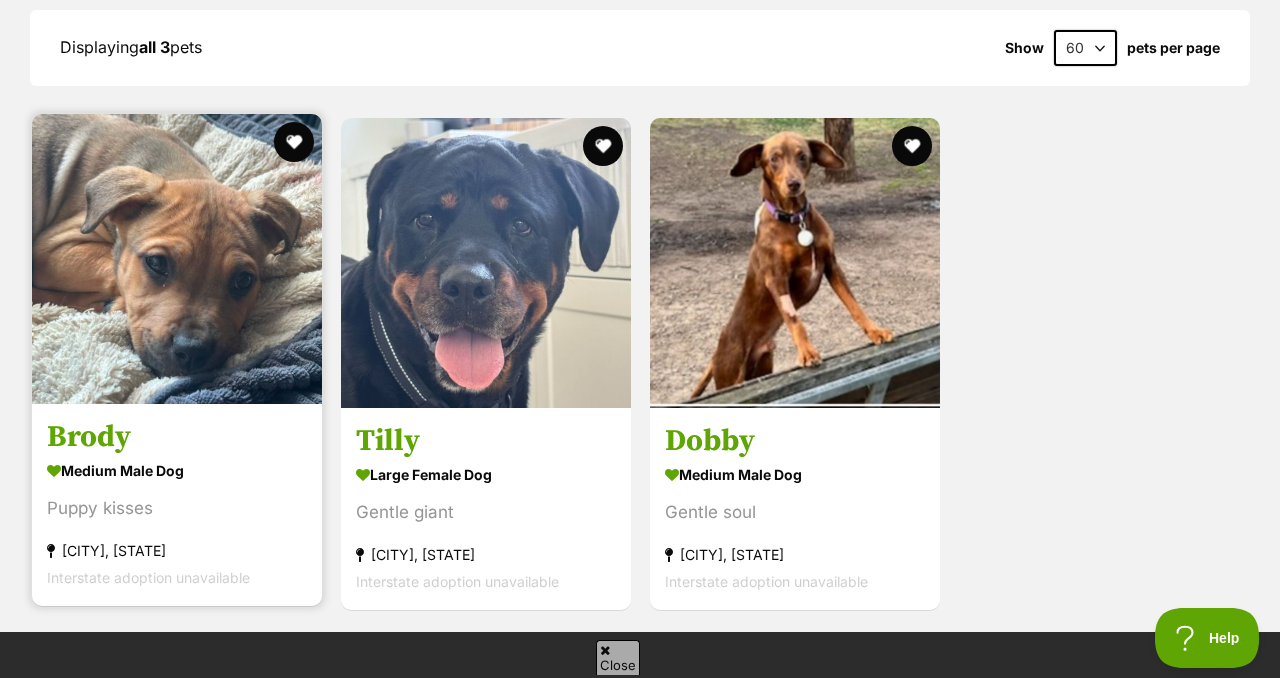 click at bounding box center (177, 259) 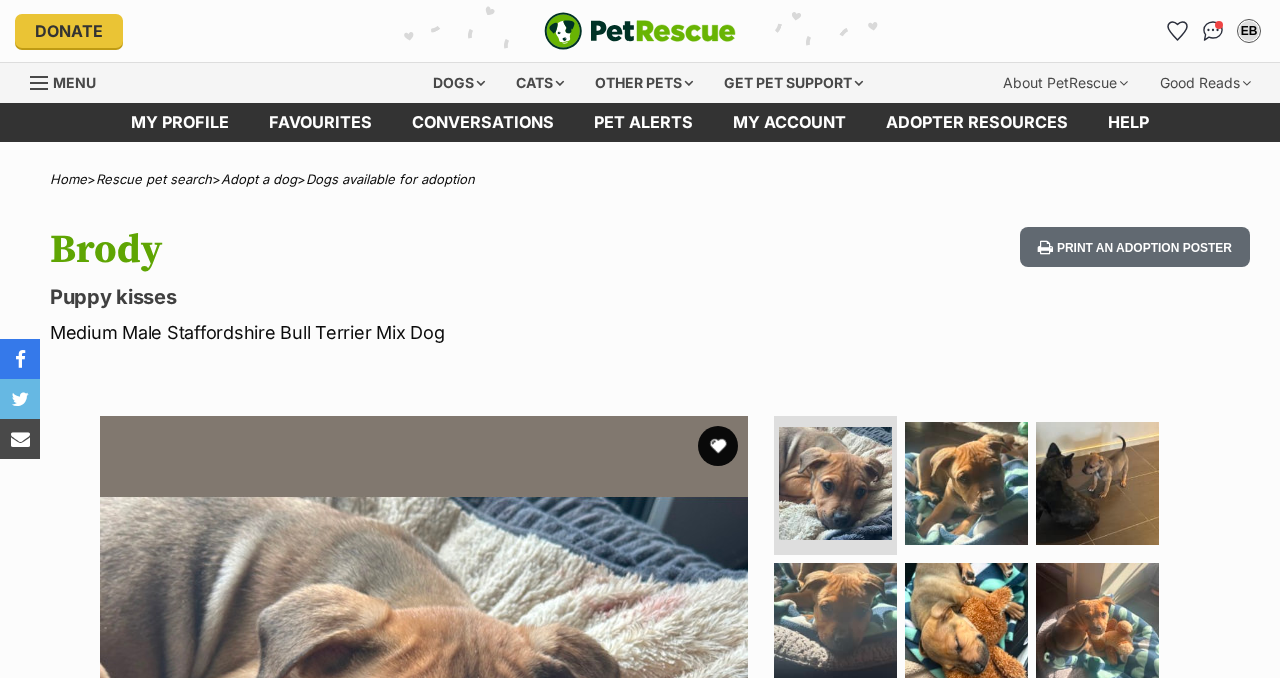 scroll, scrollTop: 9, scrollLeft: 0, axis: vertical 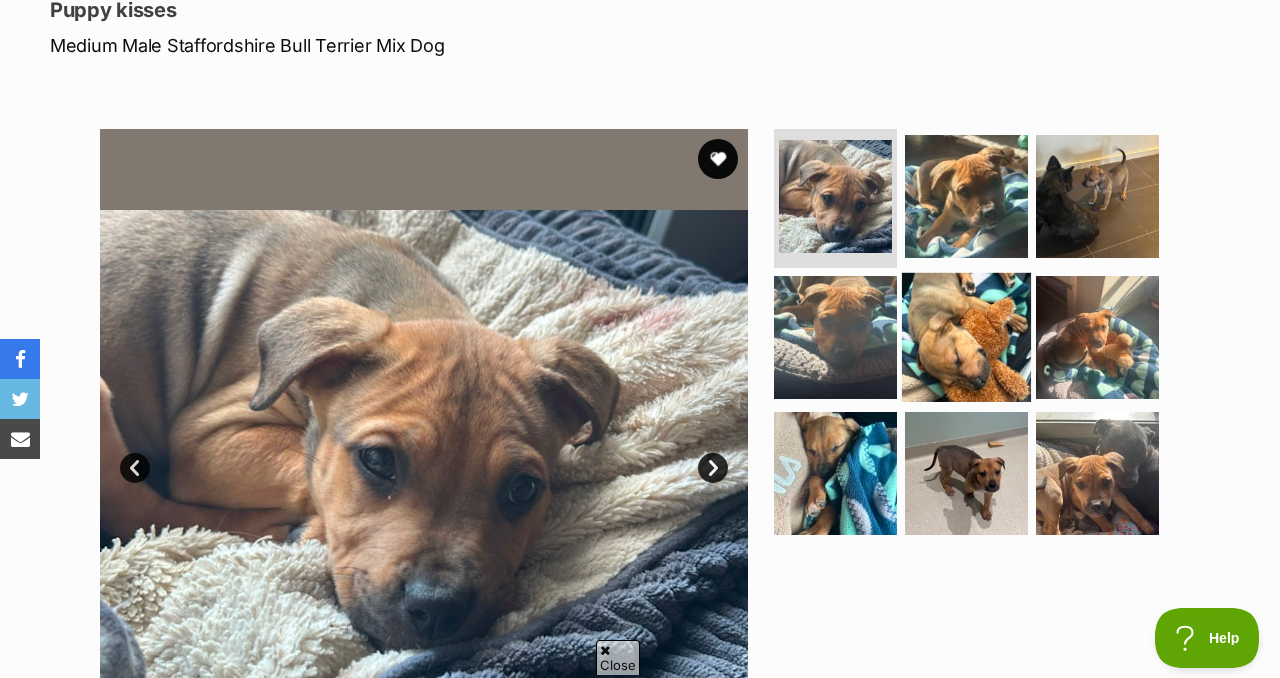click at bounding box center [966, 337] 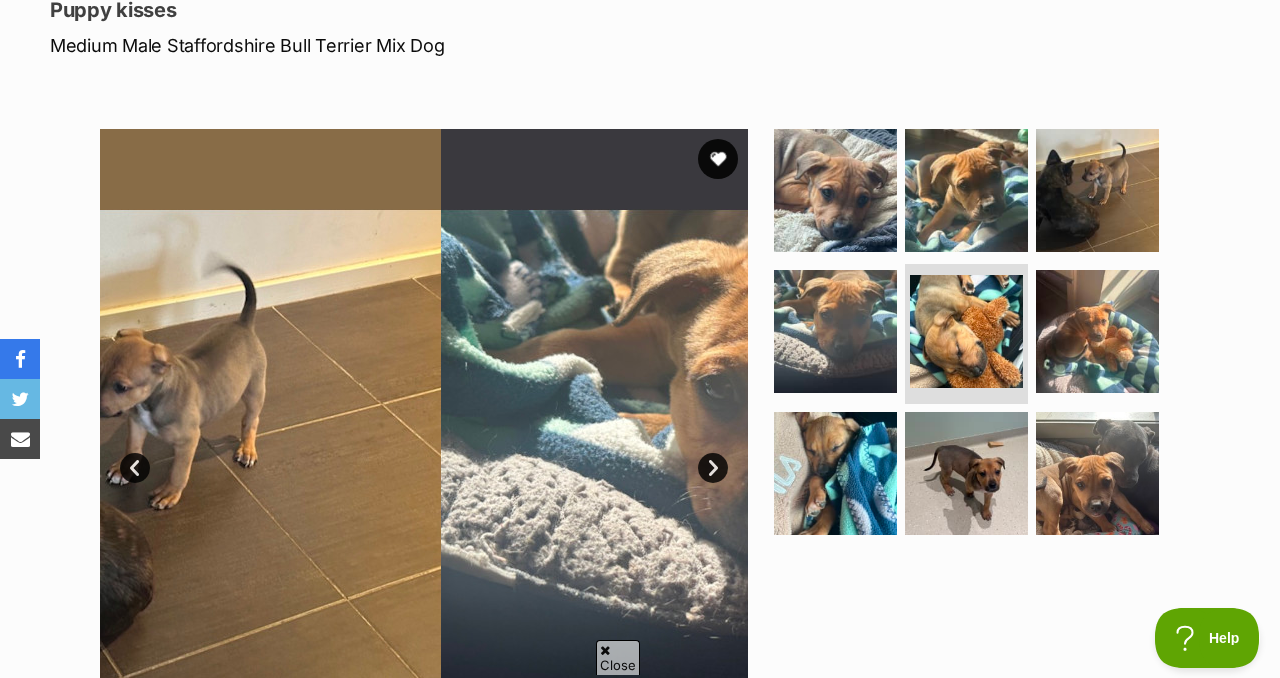 scroll, scrollTop: 0, scrollLeft: 0, axis: both 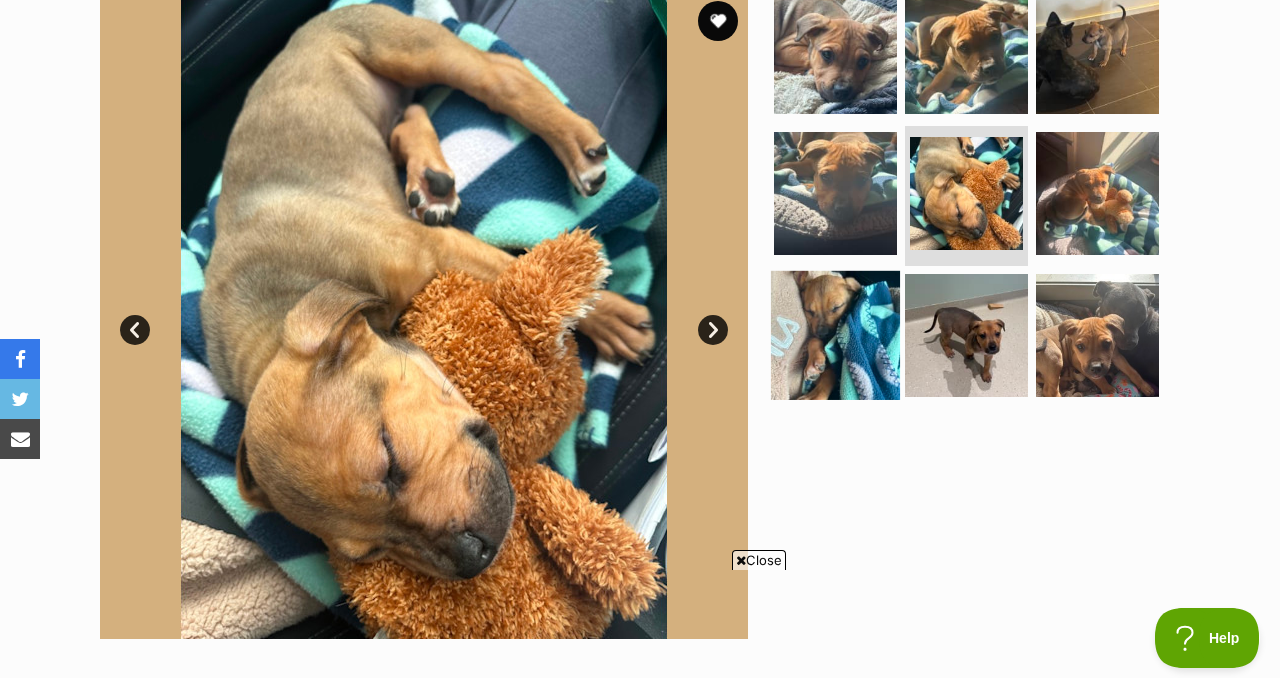 click at bounding box center (835, 335) 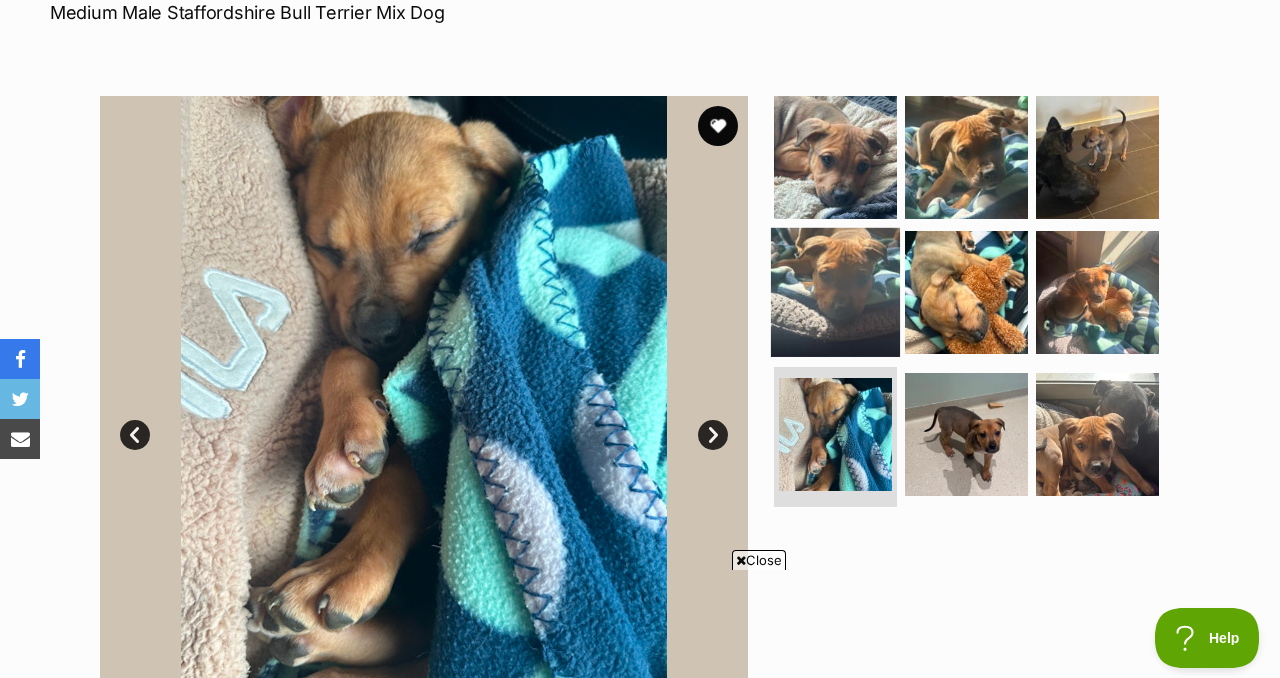 scroll, scrollTop: 229, scrollLeft: 0, axis: vertical 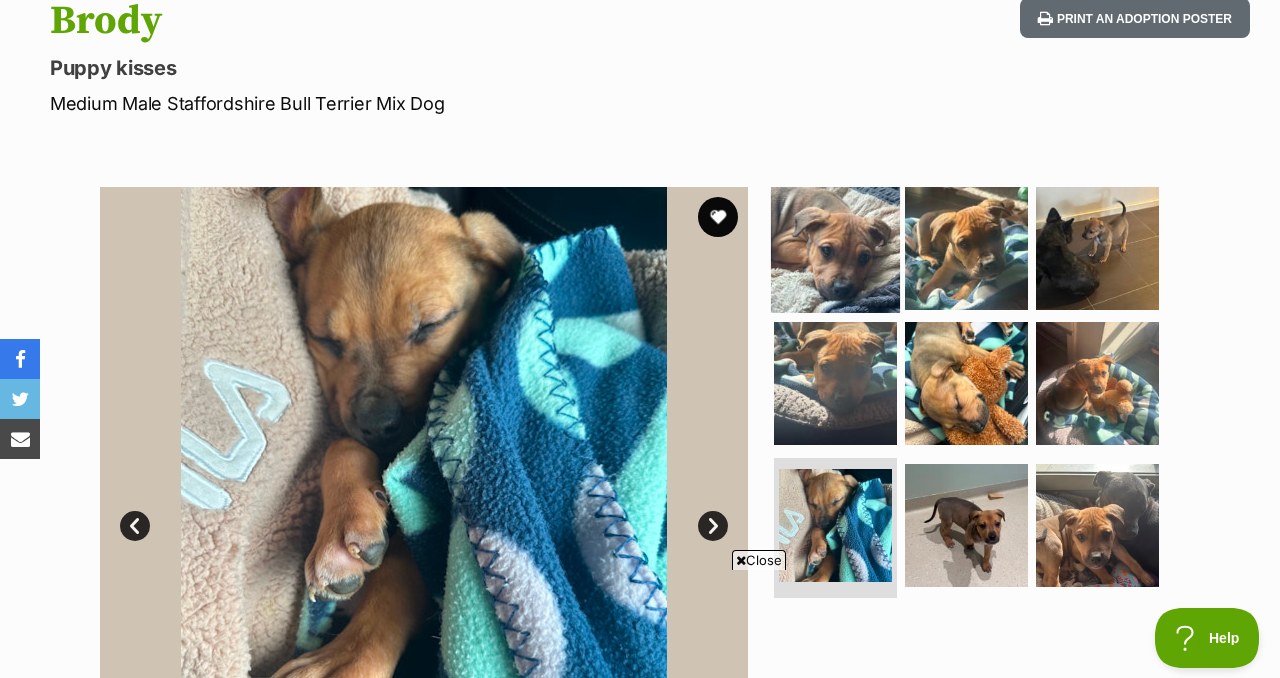click at bounding box center (835, 247) 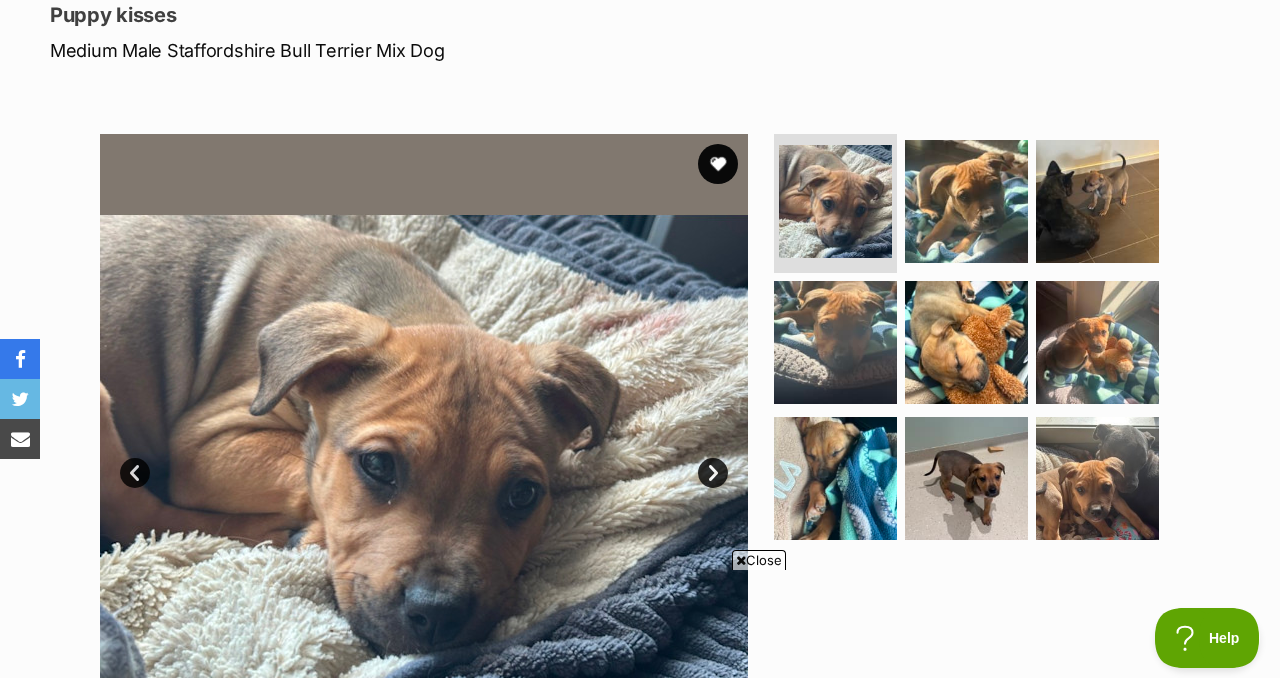 scroll, scrollTop: 292, scrollLeft: 0, axis: vertical 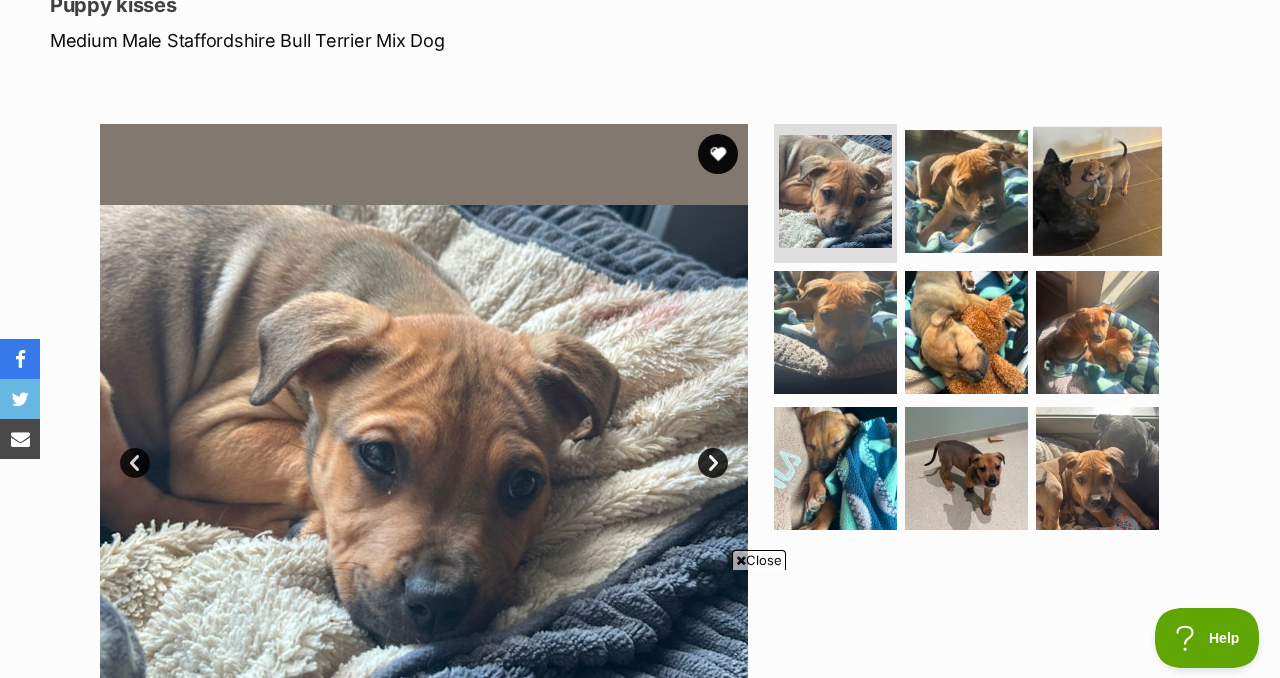 click at bounding box center [1097, 190] 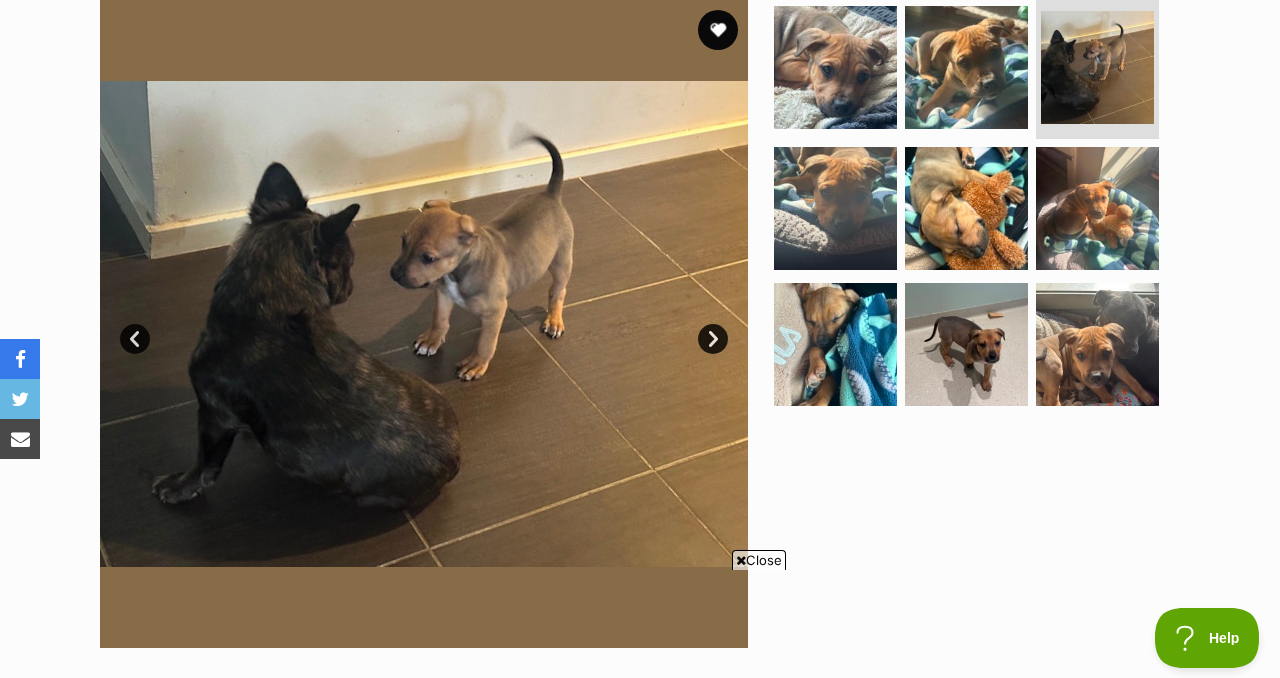scroll, scrollTop: 441, scrollLeft: 0, axis: vertical 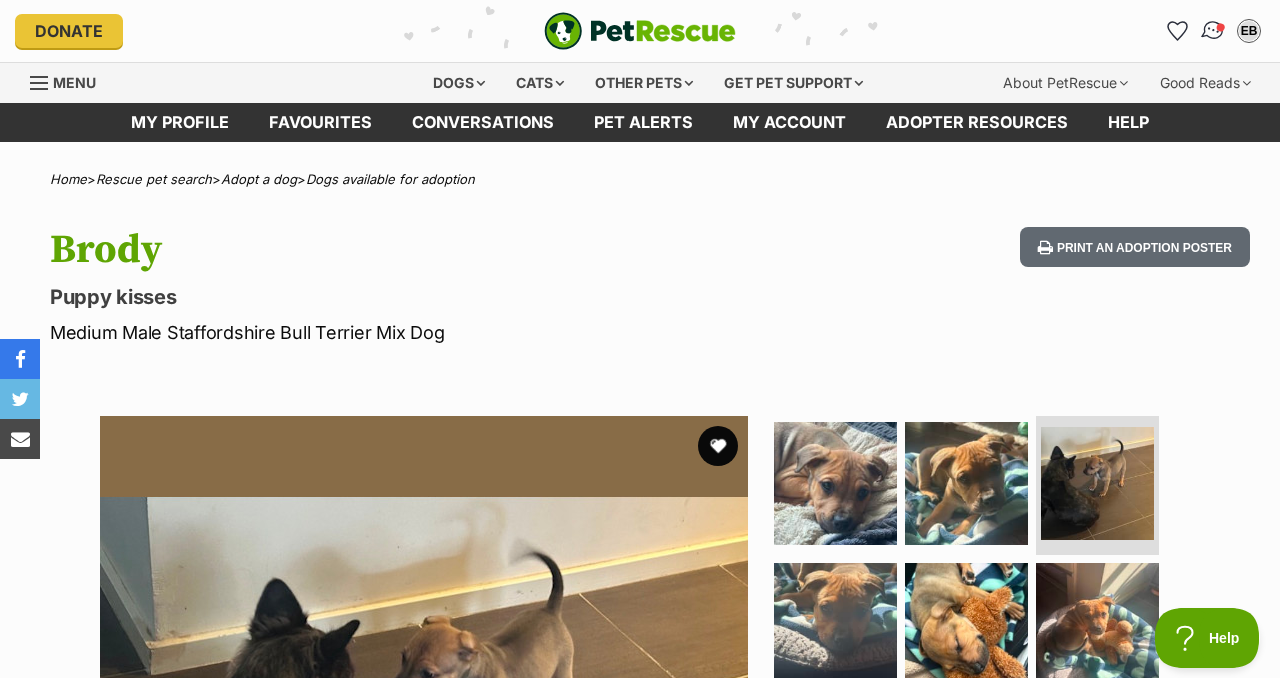 click at bounding box center [1213, 31] 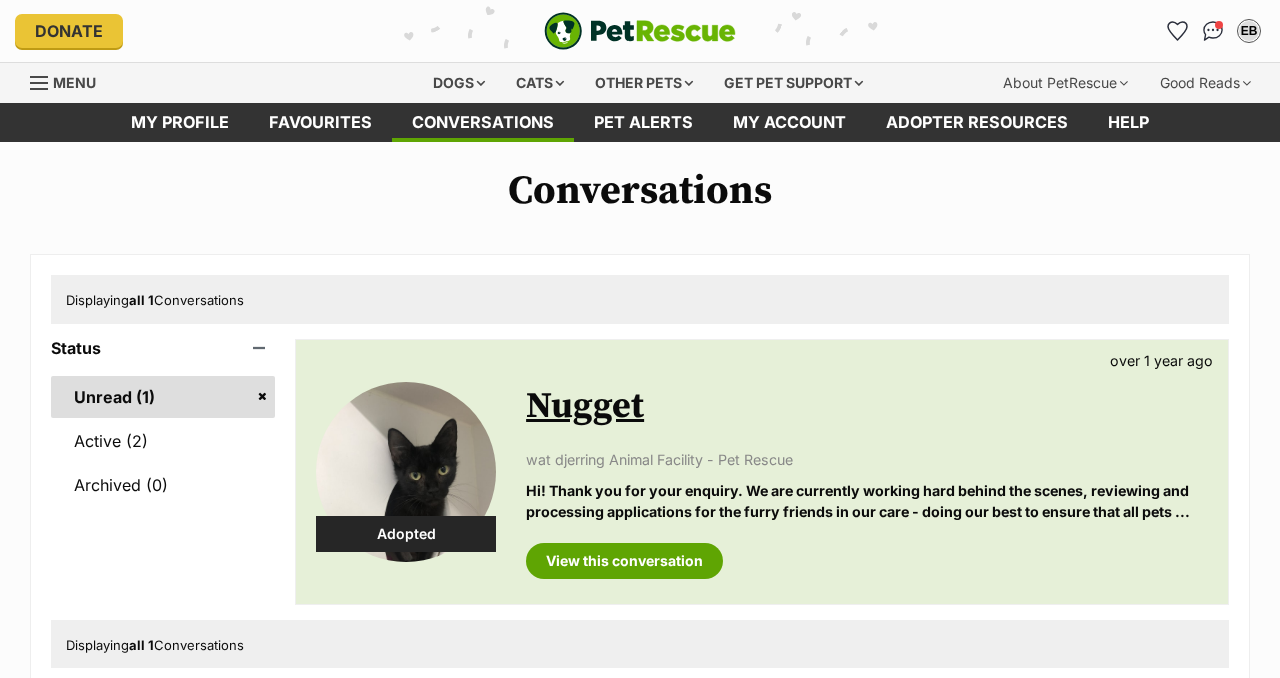 scroll, scrollTop: 0, scrollLeft: 0, axis: both 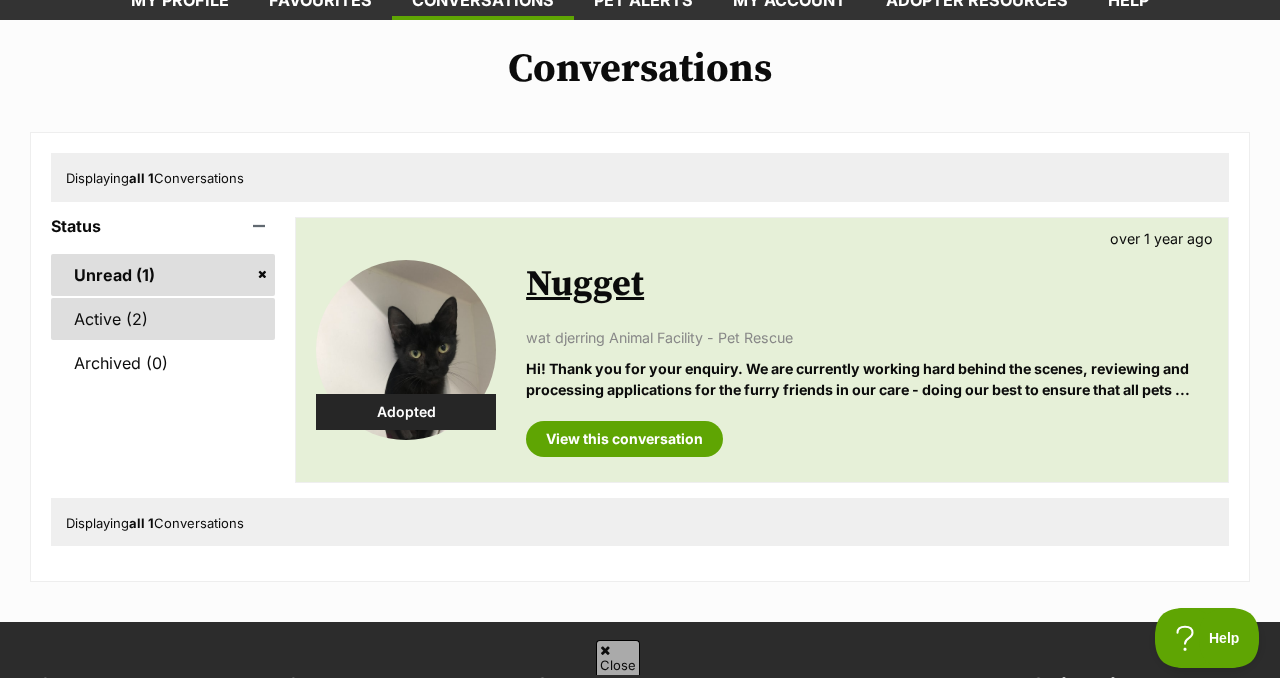 click on "Active (2)" at bounding box center [163, 319] 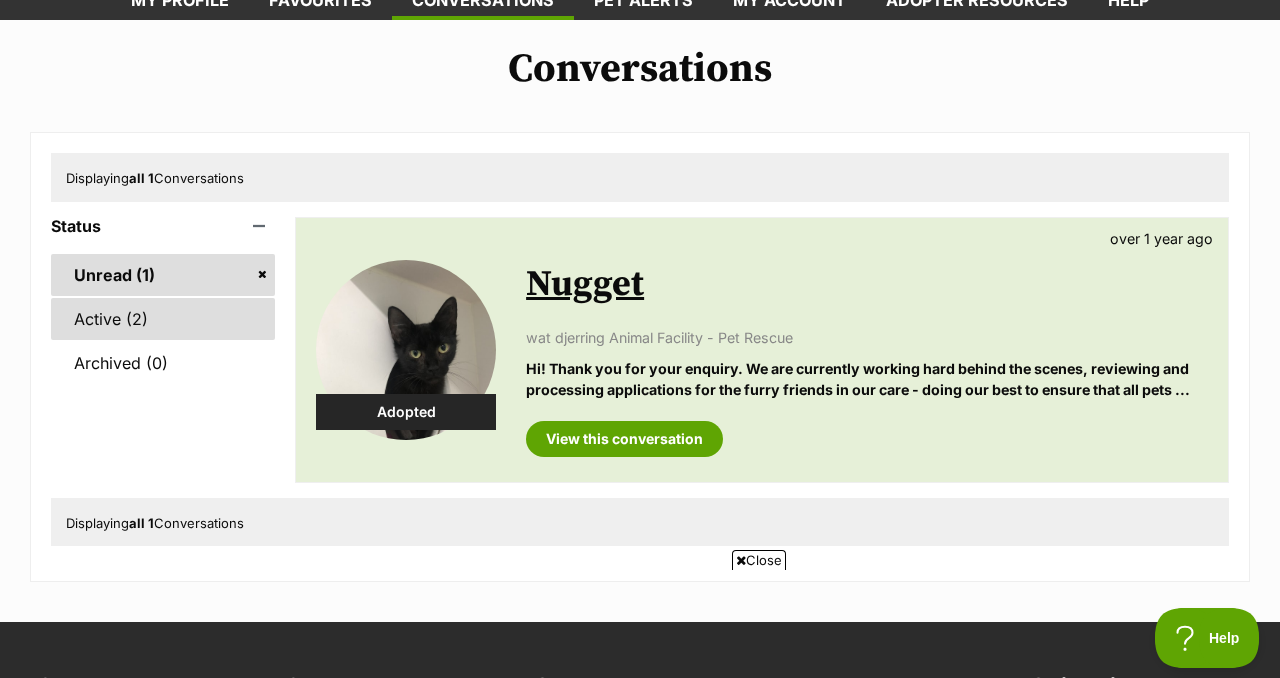 scroll, scrollTop: 0, scrollLeft: 0, axis: both 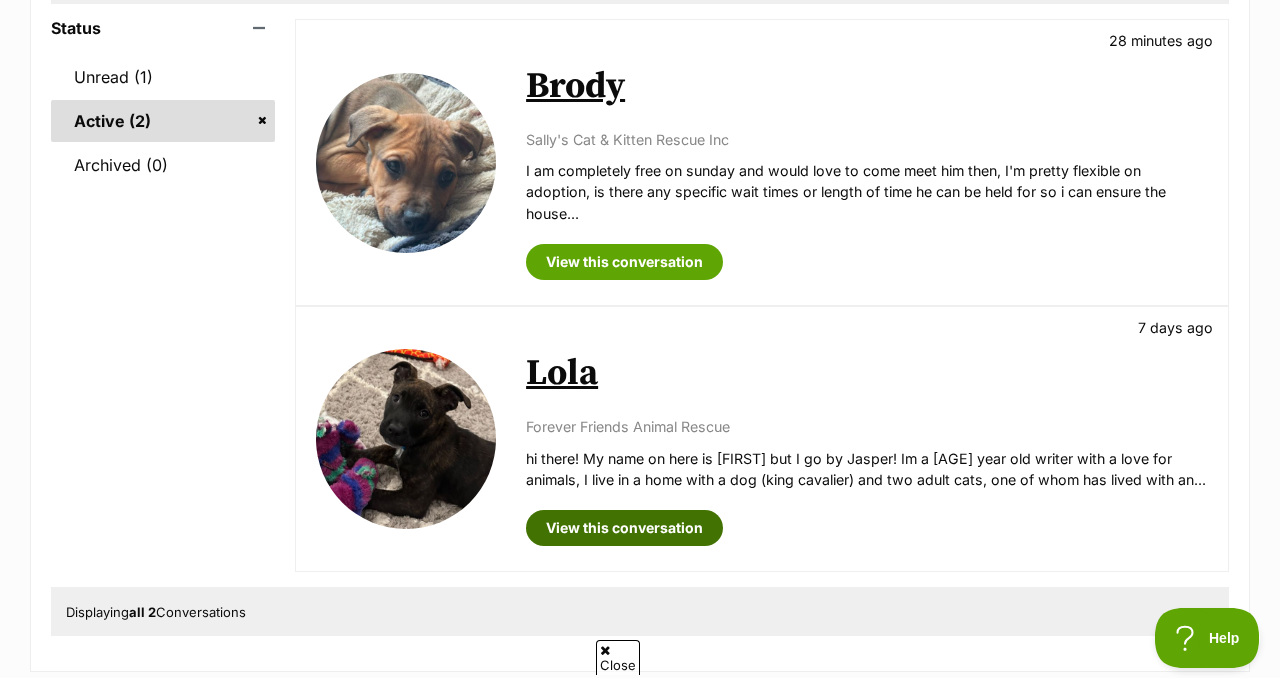click on "View this conversation" at bounding box center [624, 528] 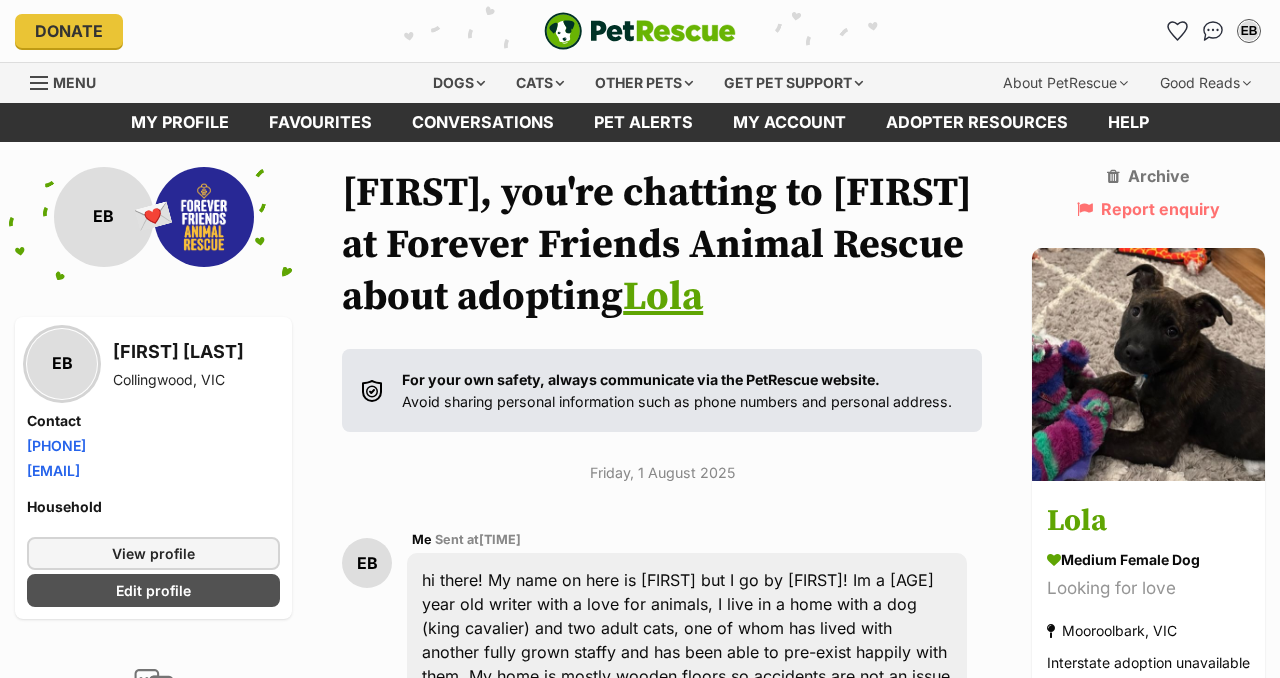 scroll, scrollTop: 50, scrollLeft: 0, axis: vertical 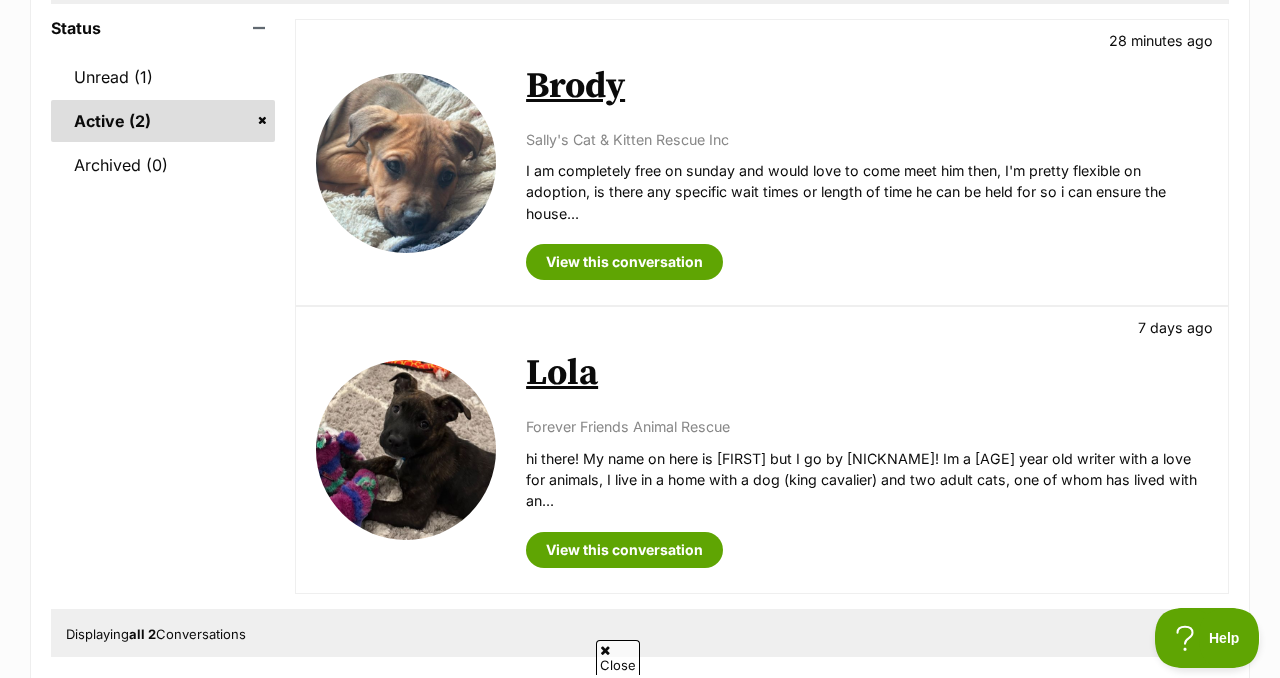 click on "Sally's Cat & Kitten Rescue Inc" at bounding box center [867, 139] 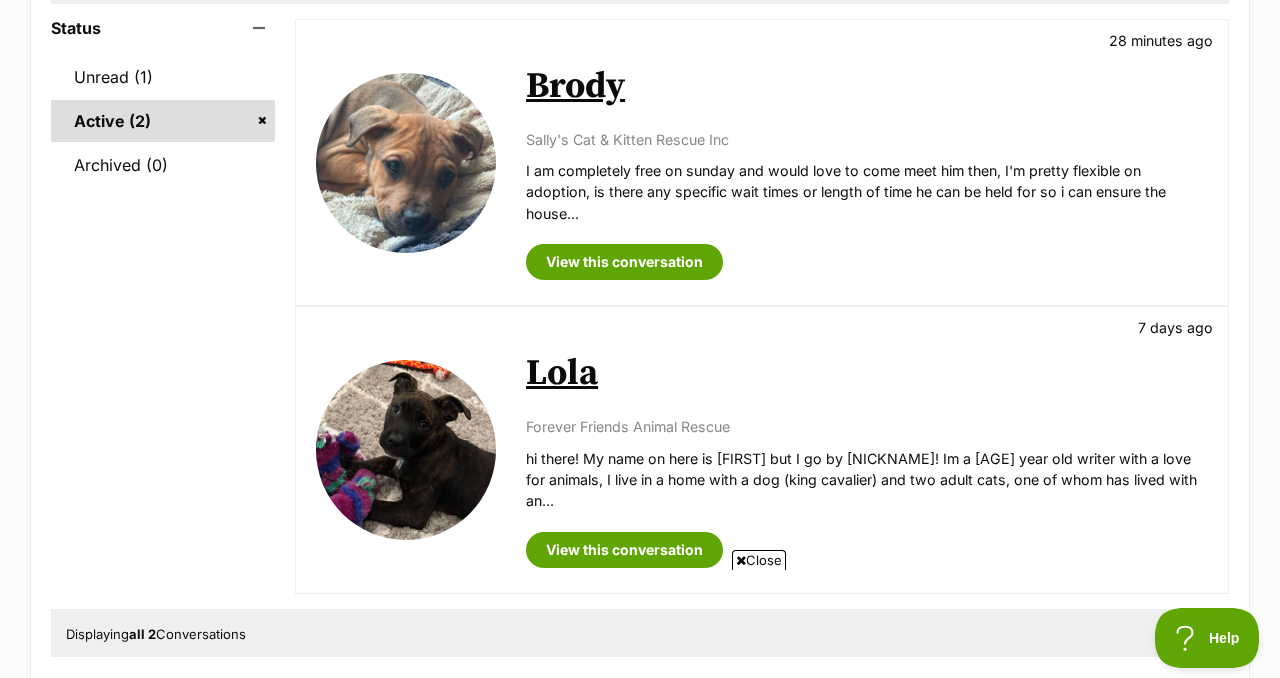 scroll, scrollTop: 0, scrollLeft: 0, axis: both 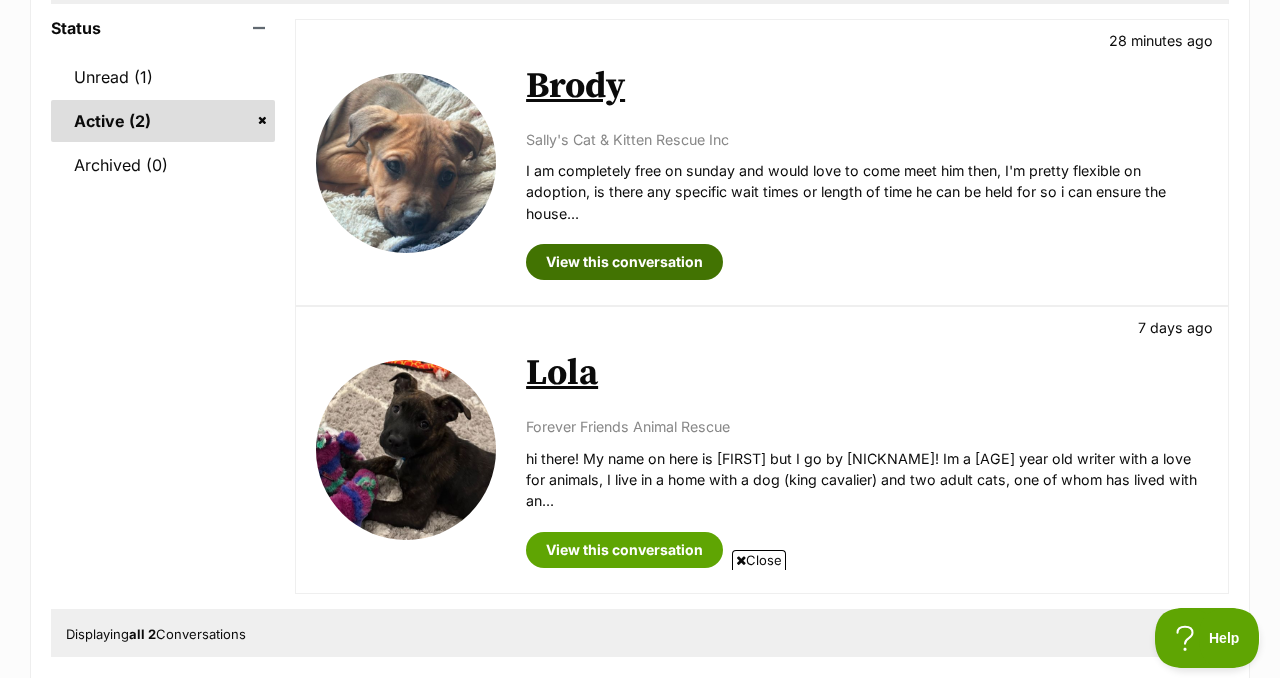click on "View this conversation" at bounding box center (624, 262) 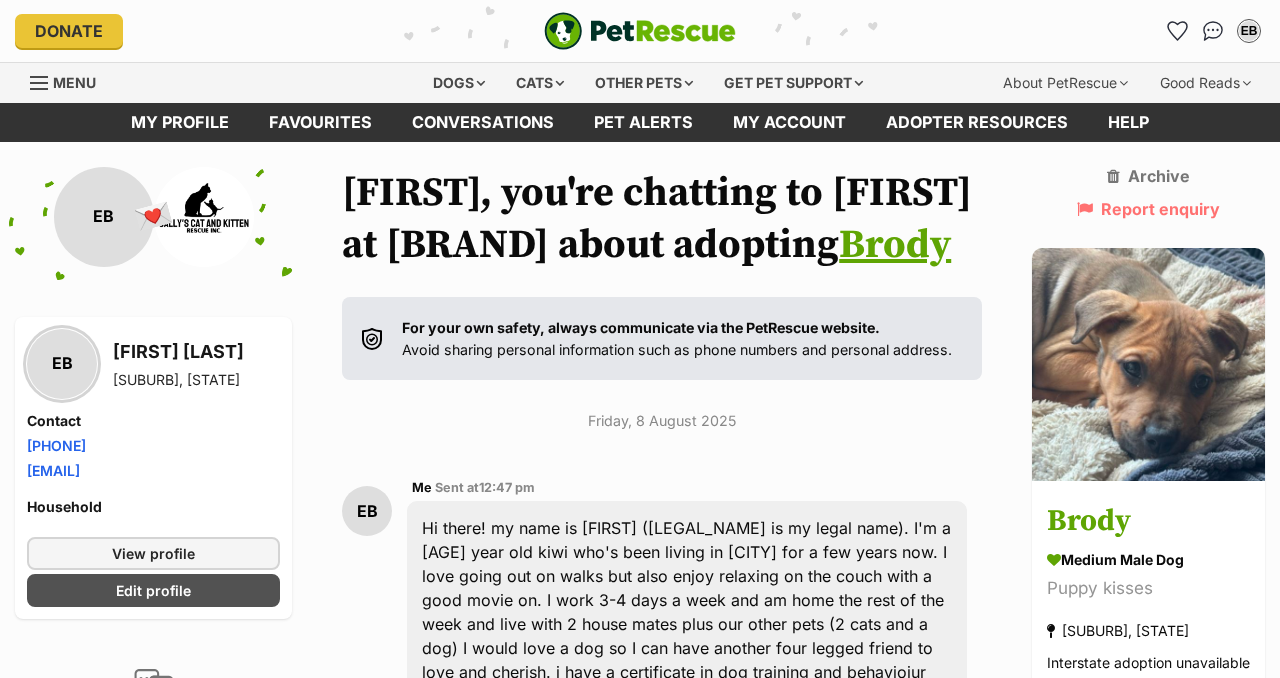 scroll, scrollTop: 73, scrollLeft: 0, axis: vertical 